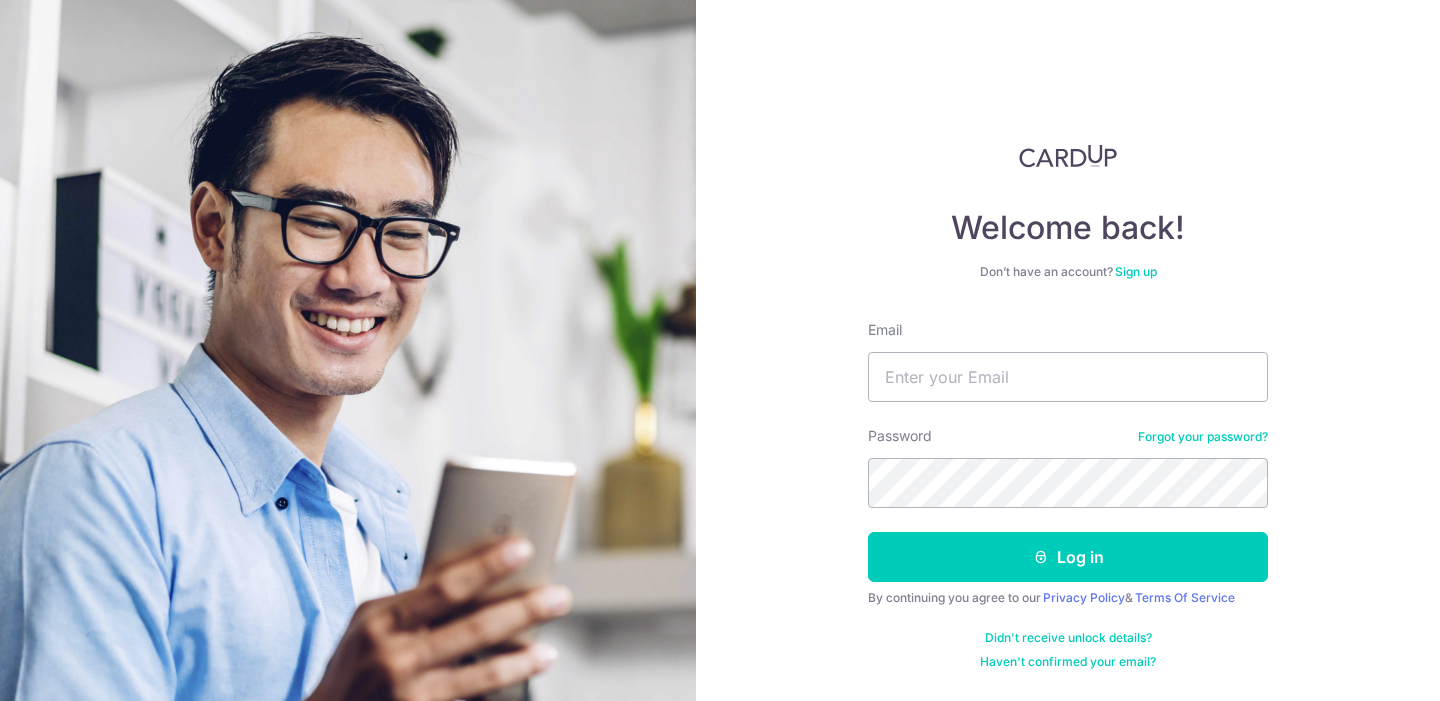 scroll, scrollTop: 0, scrollLeft: 0, axis: both 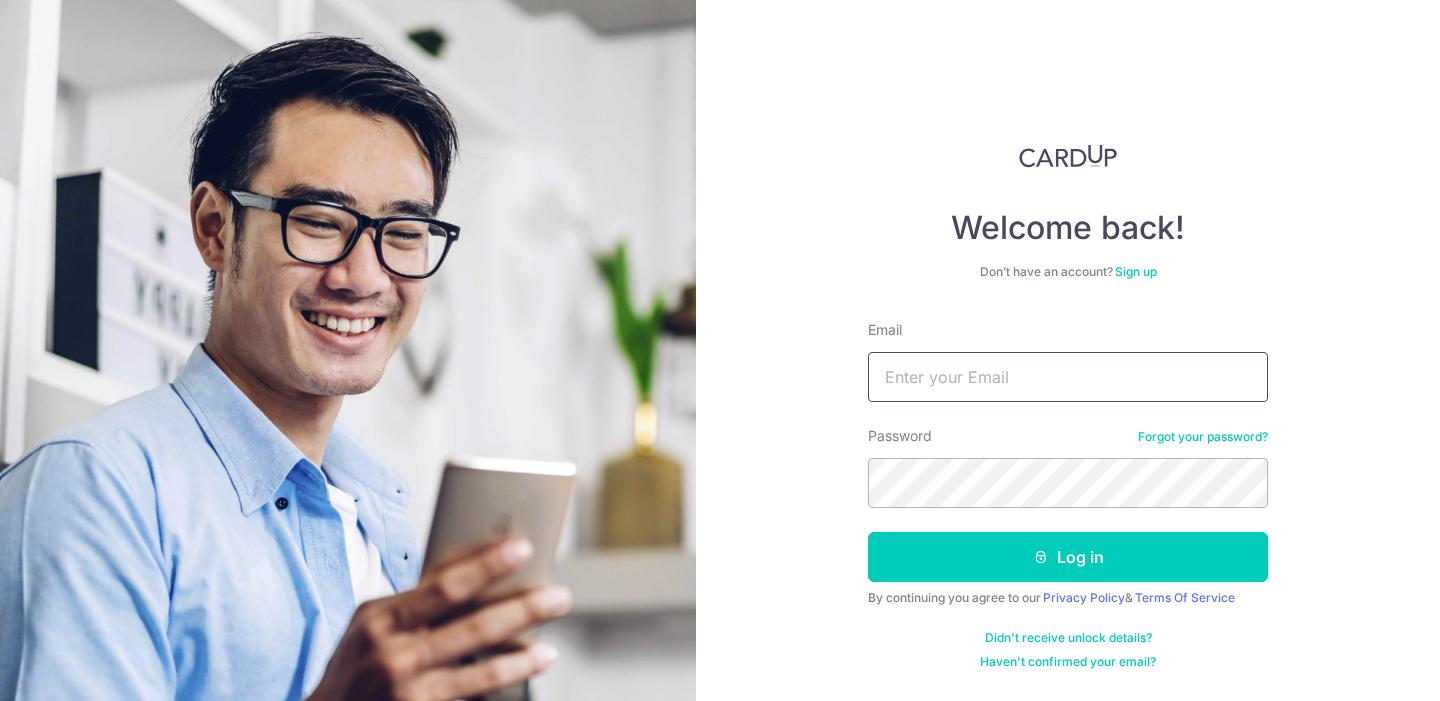 click on "Email" at bounding box center [1068, 377] 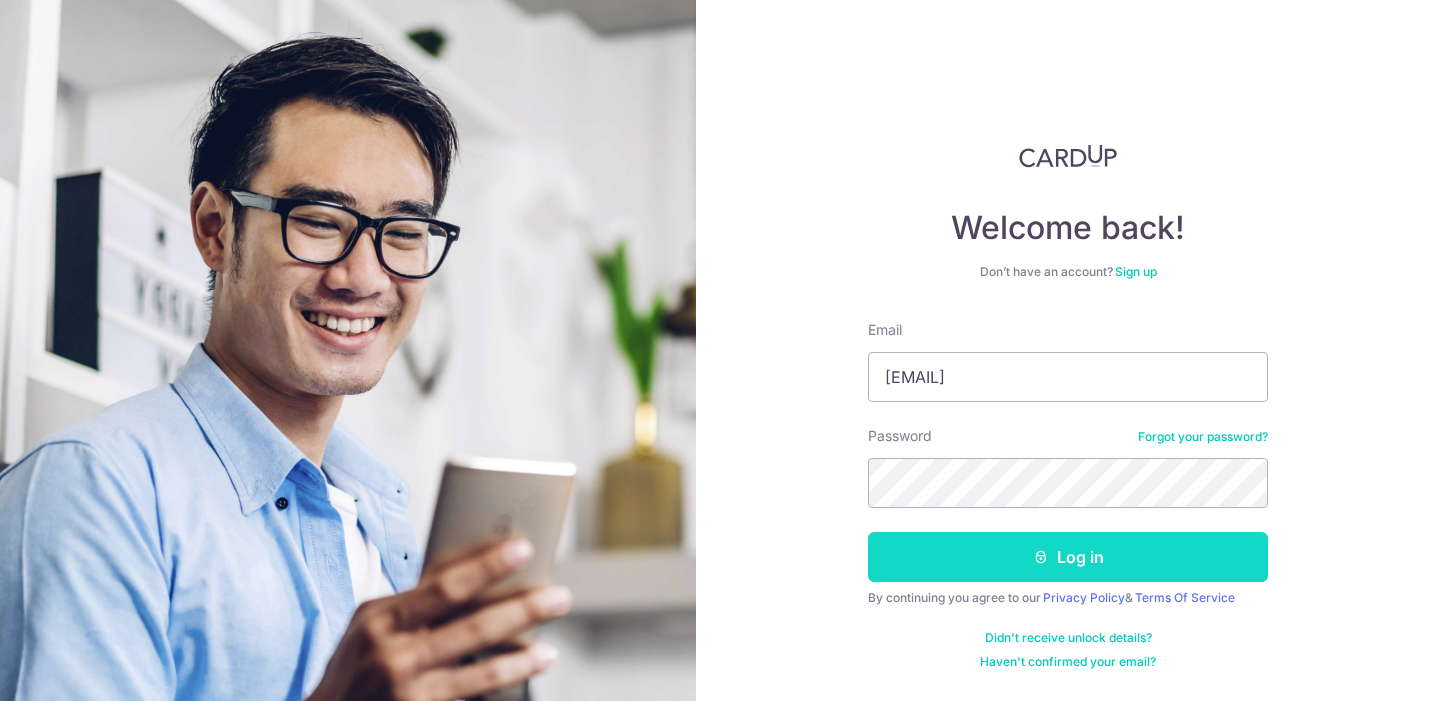 click on "Log in" at bounding box center (1068, 557) 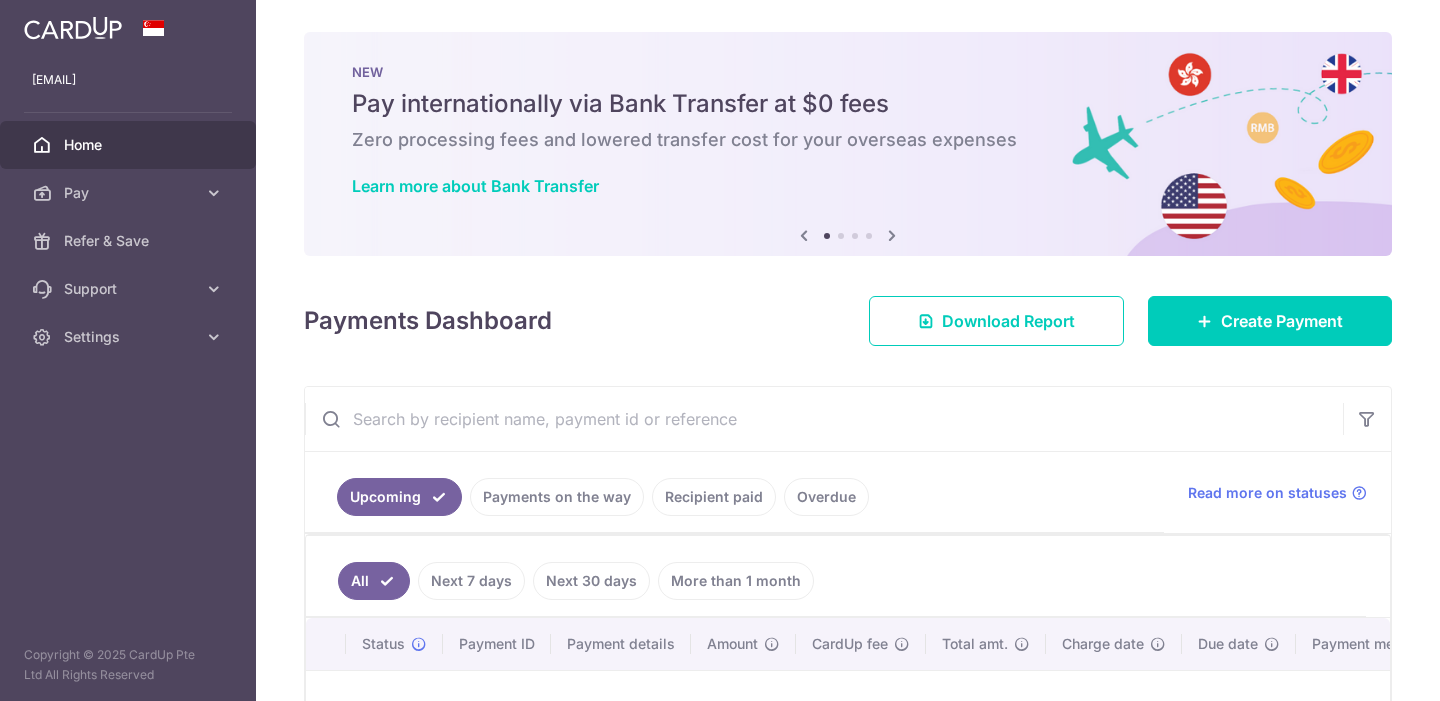 scroll, scrollTop: 0, scrollLeft: 0, axis: both 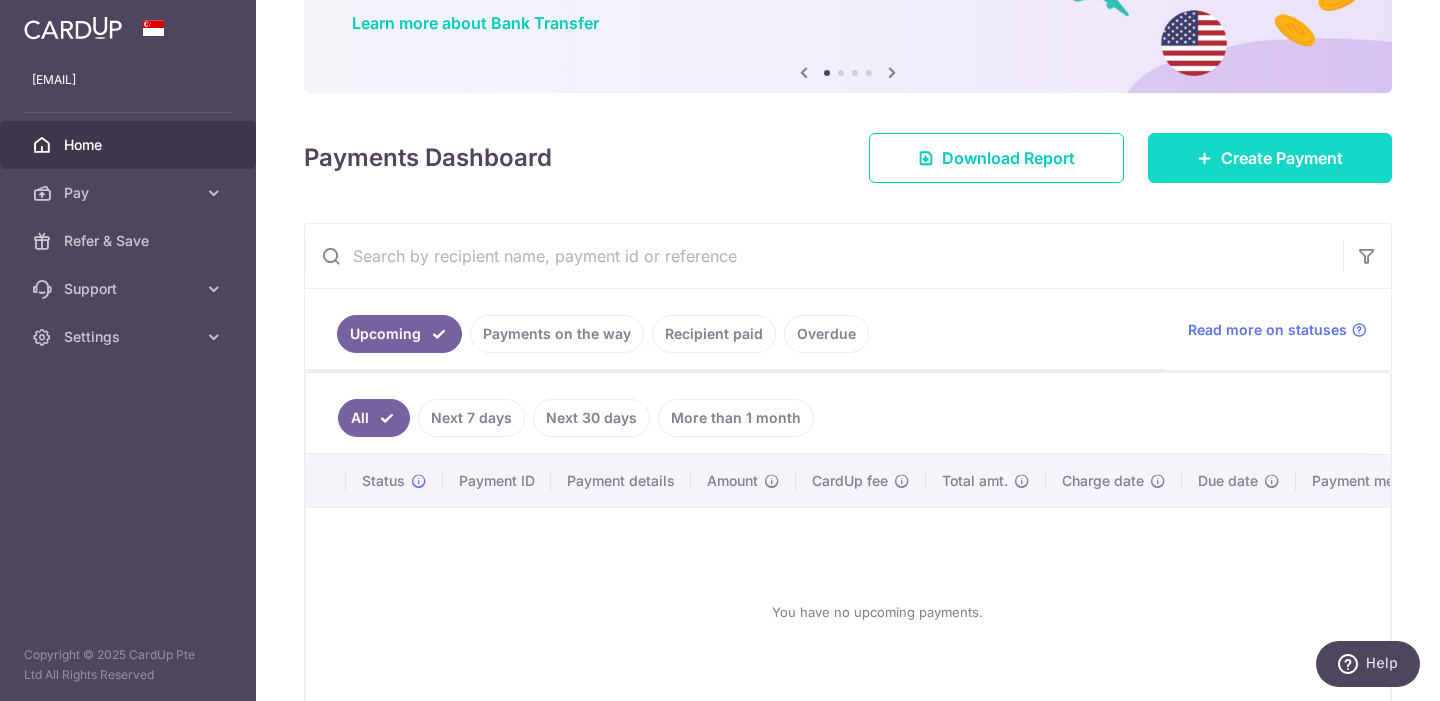 click on "Create Payment" at bounding box center (1282, 158) 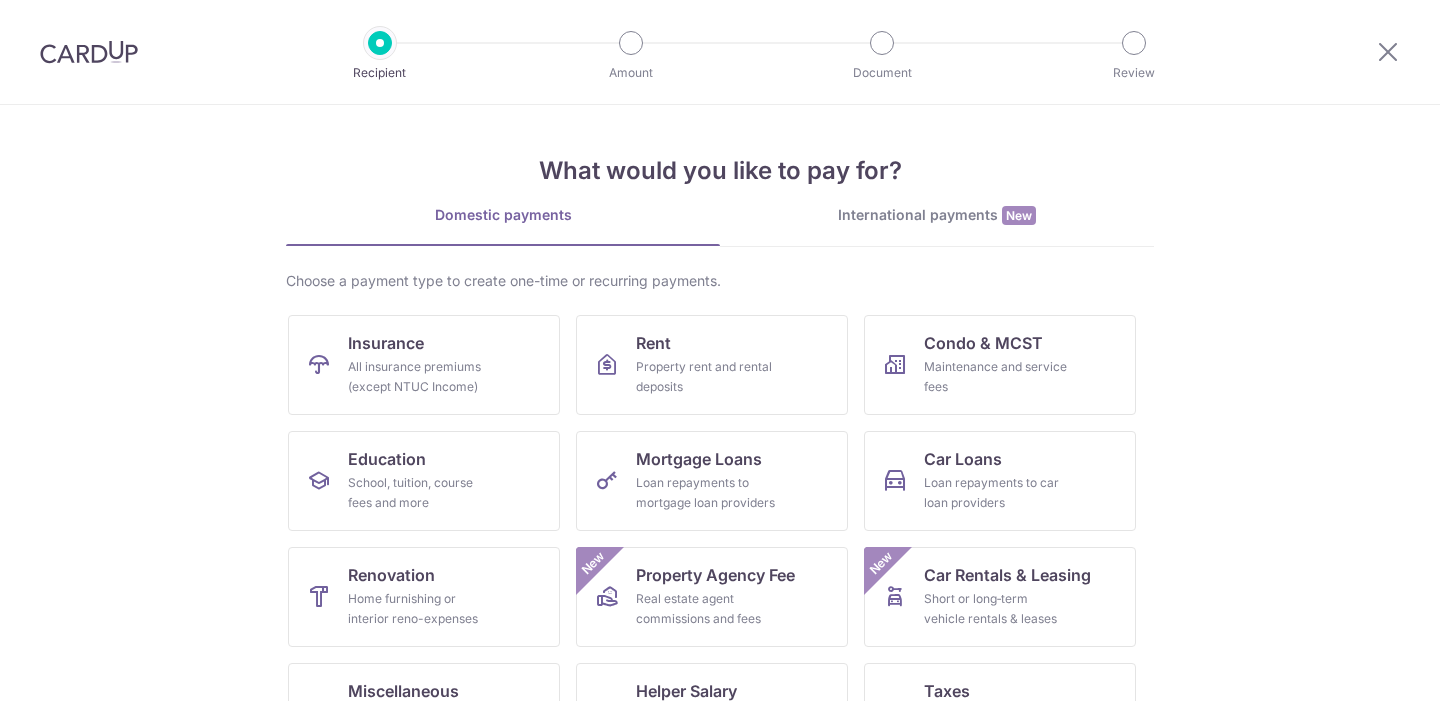scroll, scrollTop: 0, scrollLeft: 0, axis: both 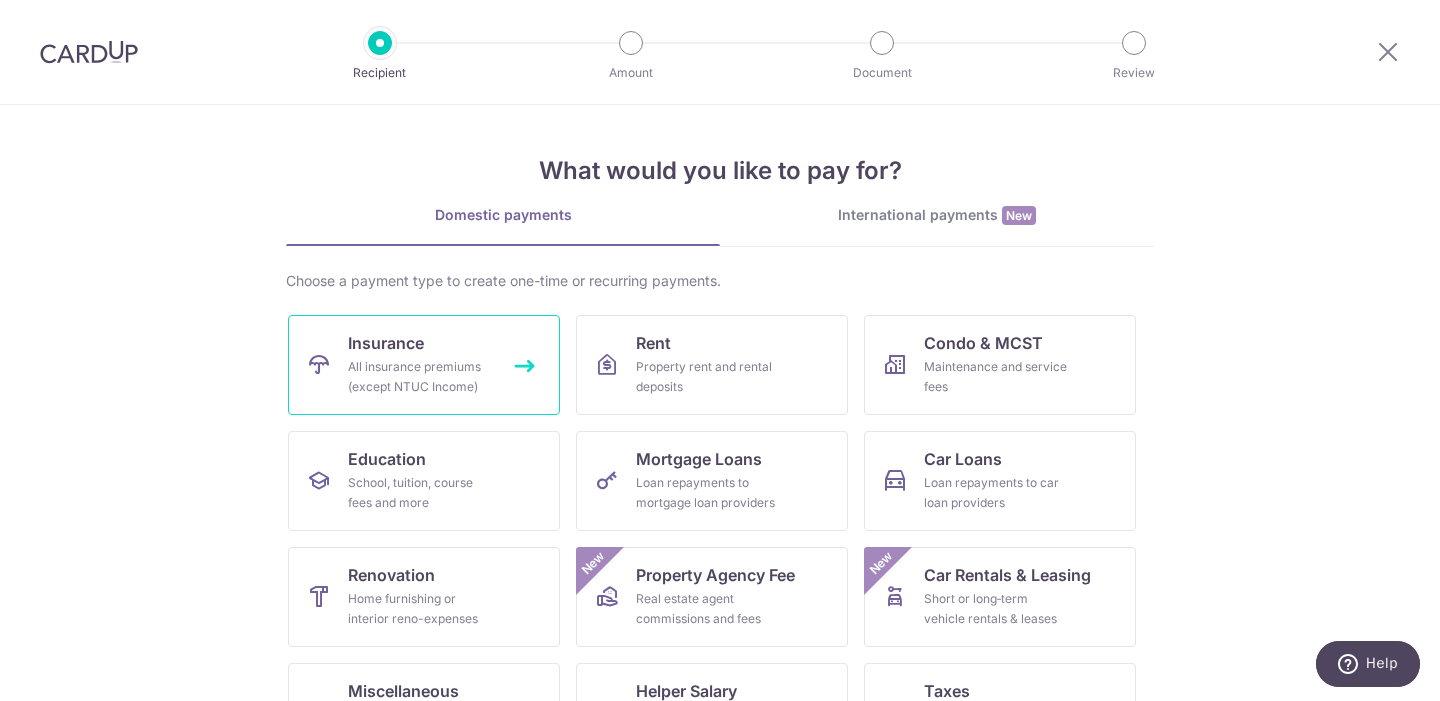 click on "All insurance premiums (except NTUC Income)" at bounding box center (420, 377) 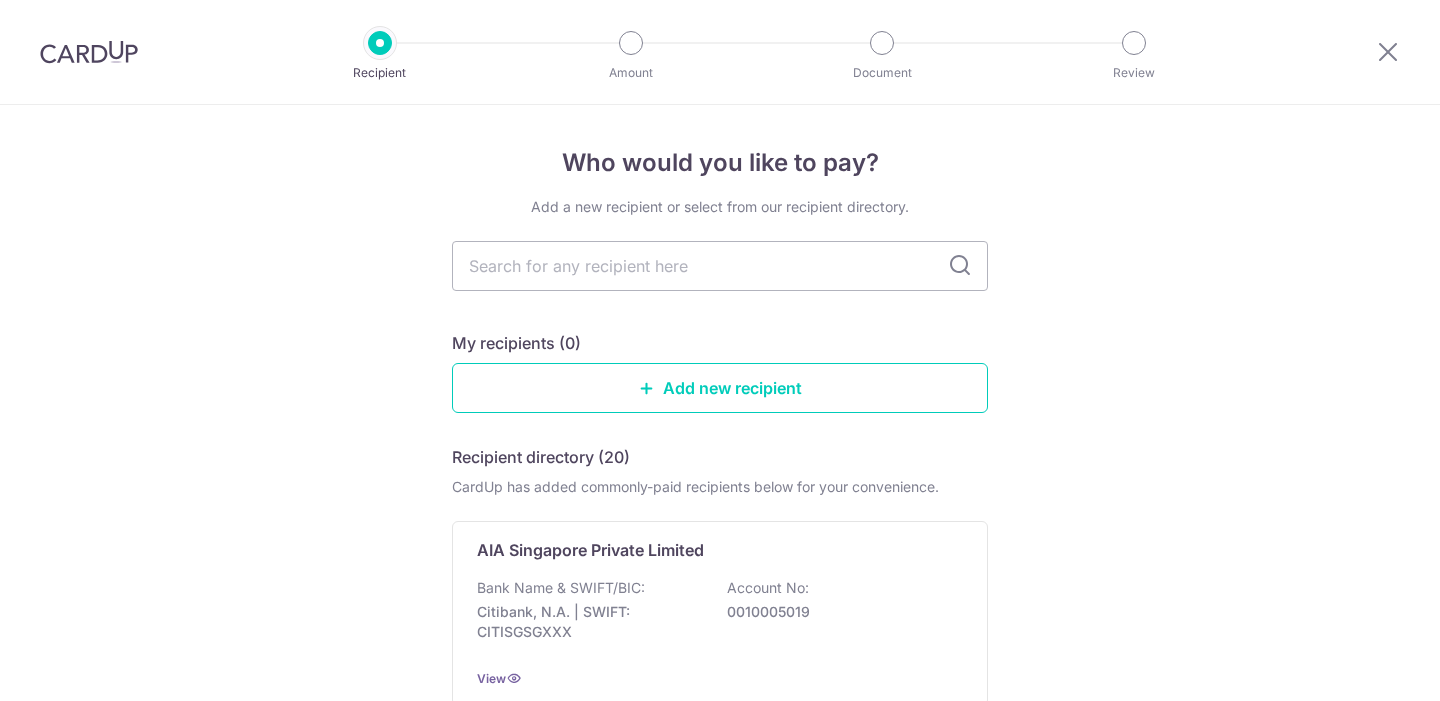scroll, scrollTop: 0, scrollLeft: 0, axis: both 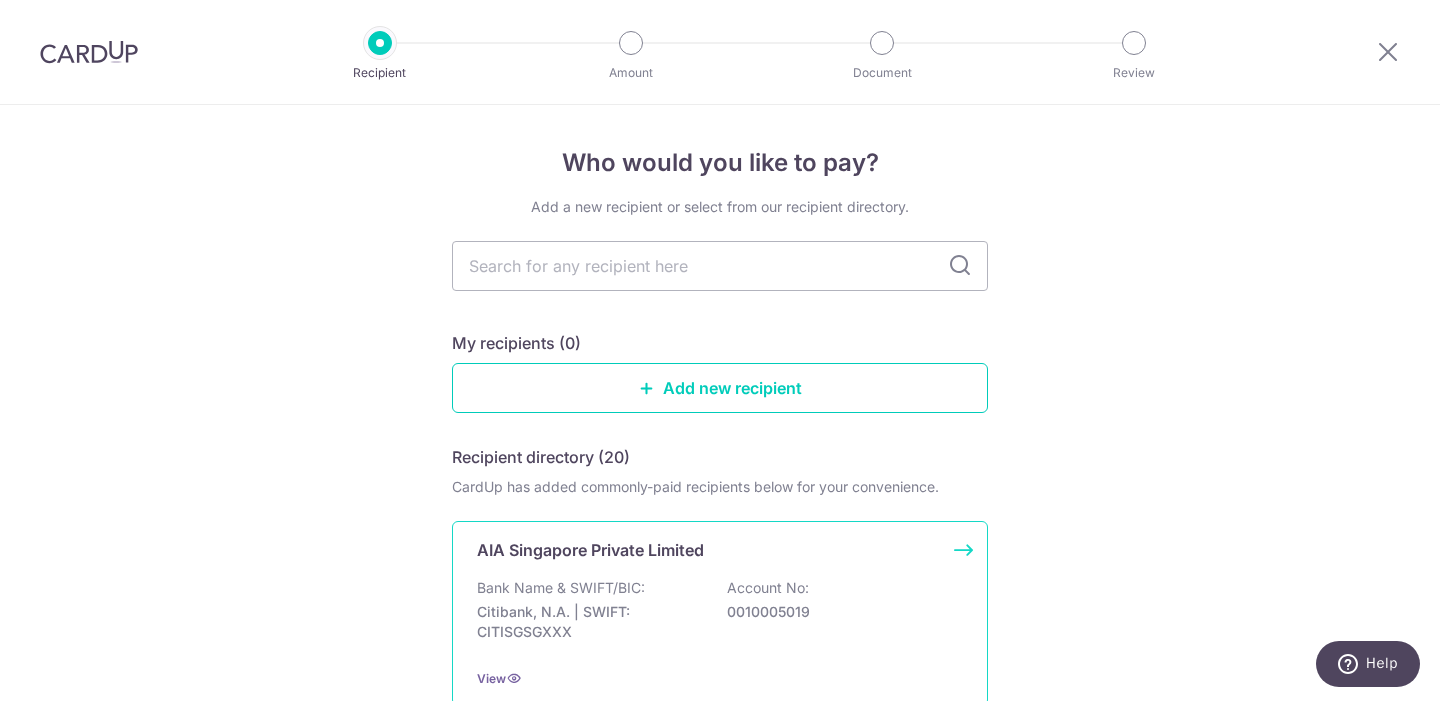 click on "Bank Name & SWIFT/BIC:" at bounding box center [561, 588] 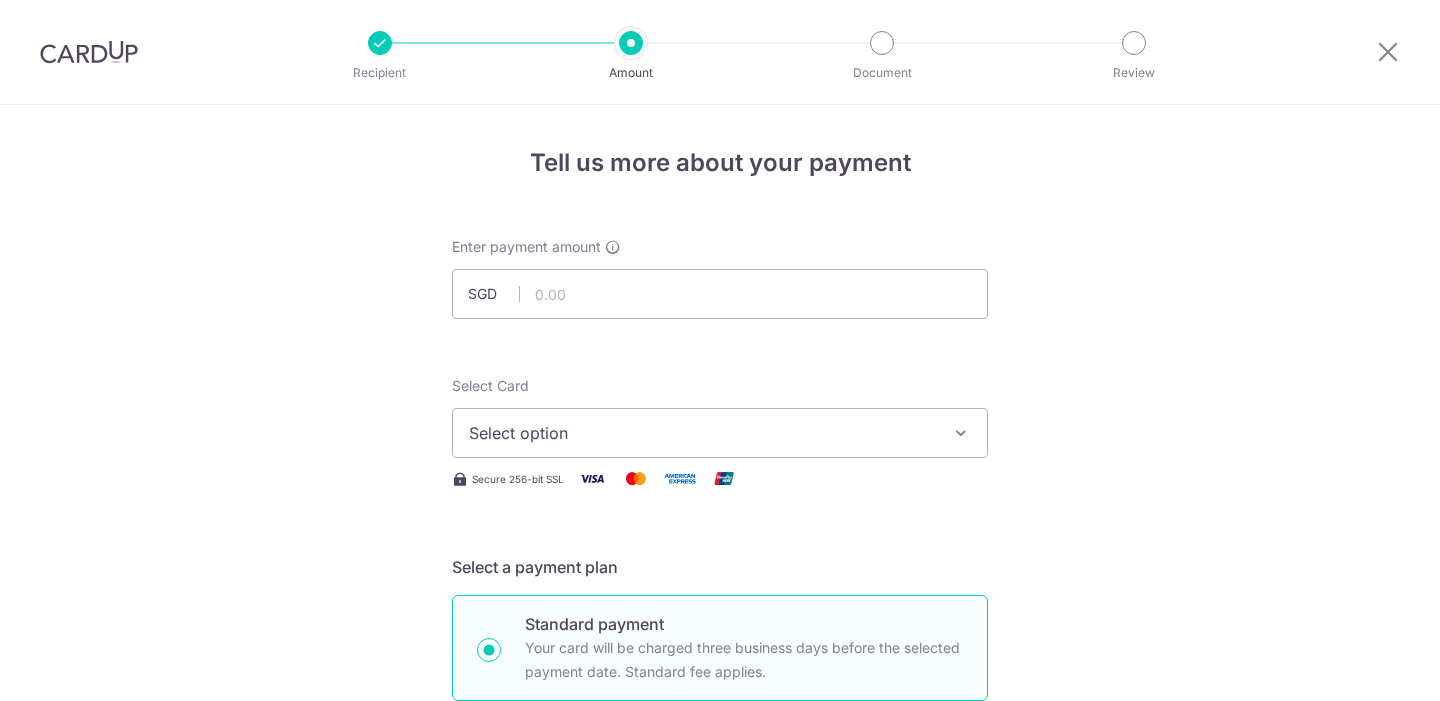 scroll, scrollTop: 0, scrollLeft: 0, axis: both 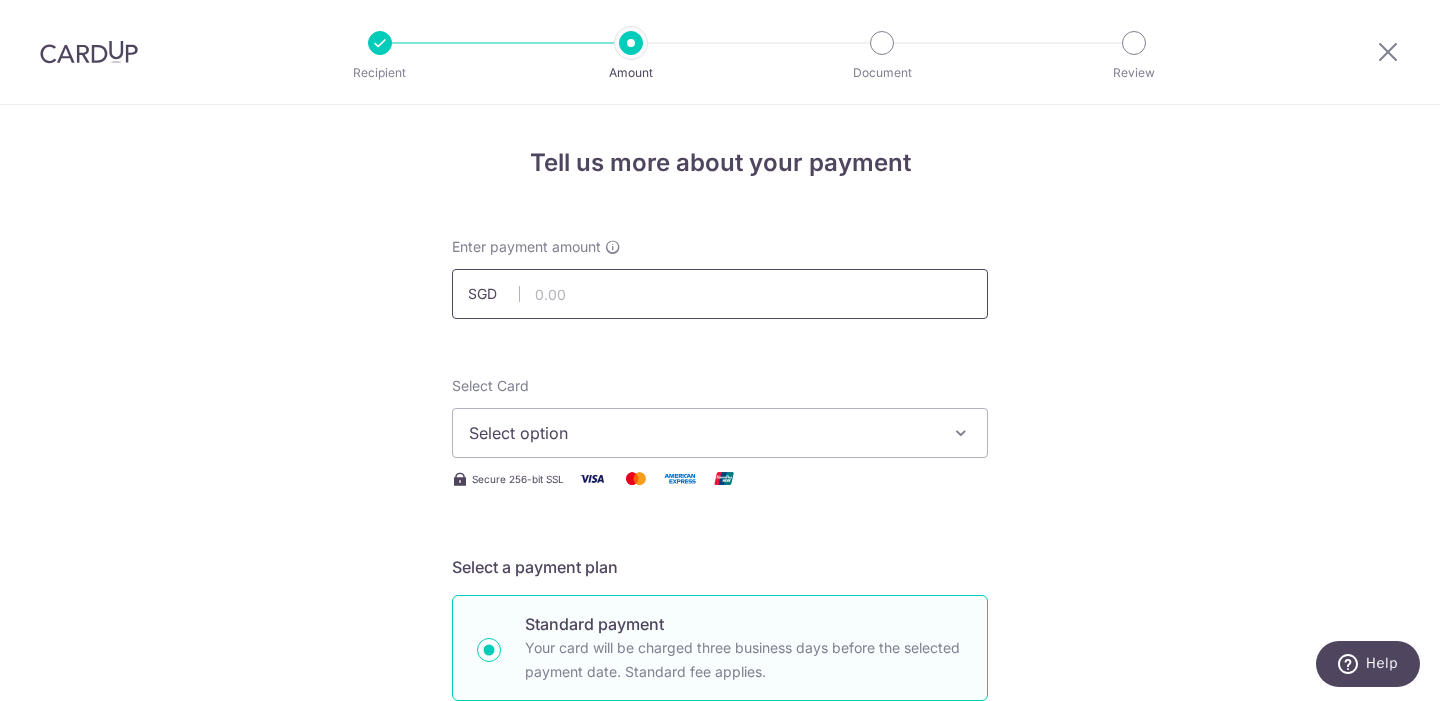 click at bounding box center [720, 294] 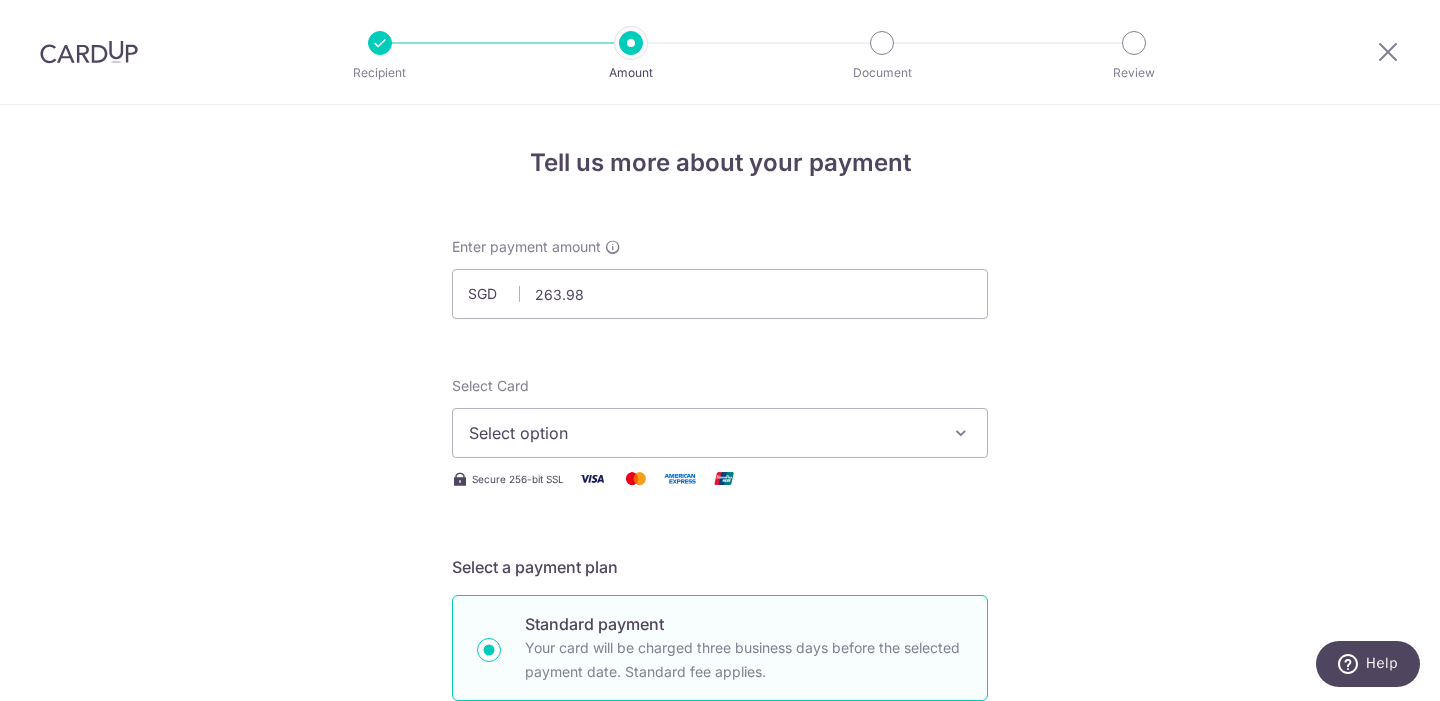 type on "263.98" 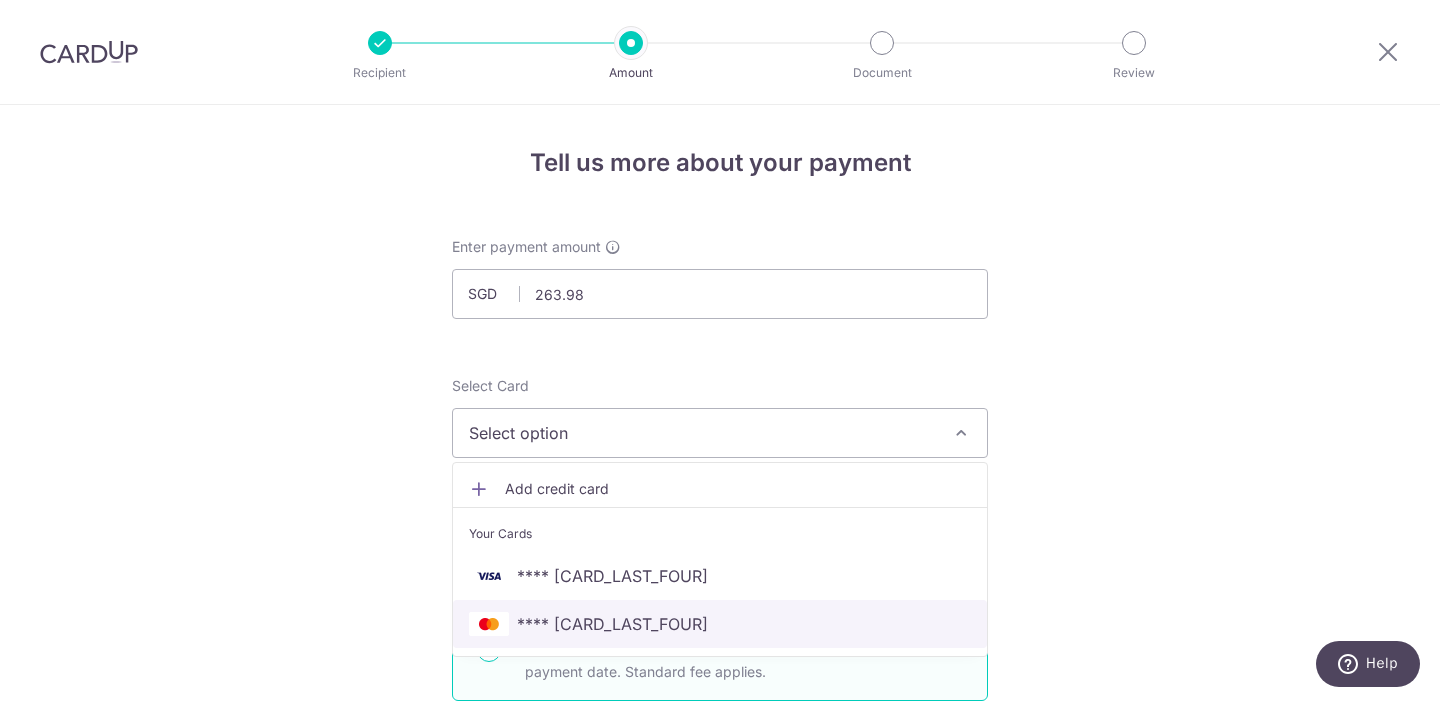 click on "**** 1209" at bounding box center (612, 624) 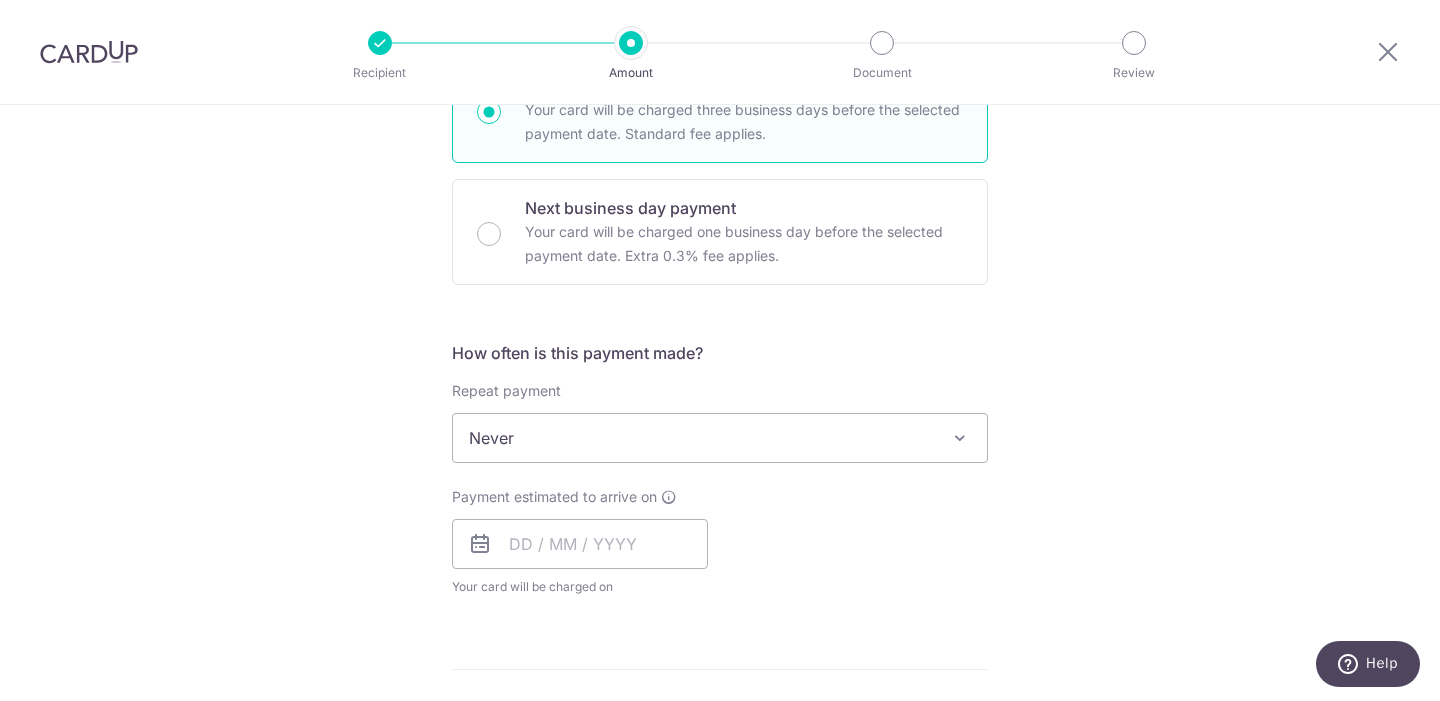 scroll, scrollTop: 609, scrollLeft: 0, axis: vertical 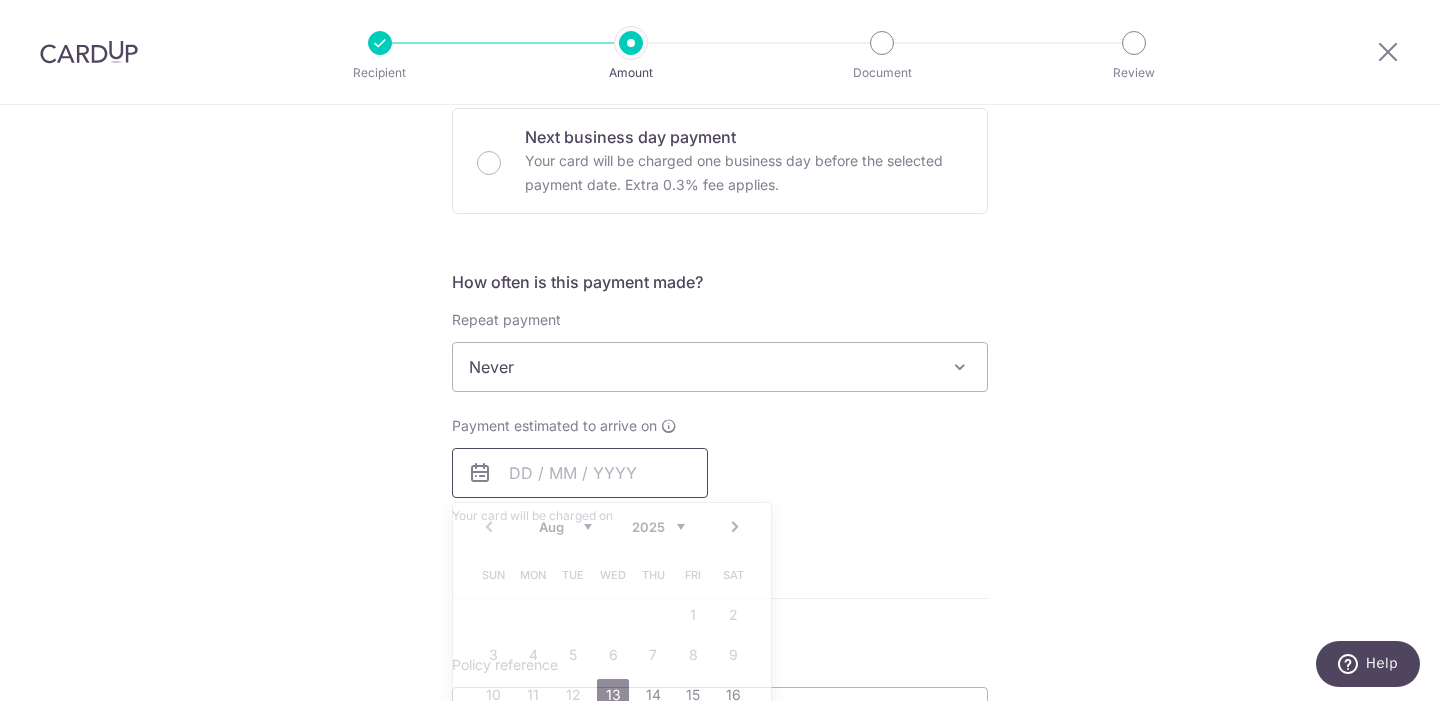click at bounding box center [580, 473] 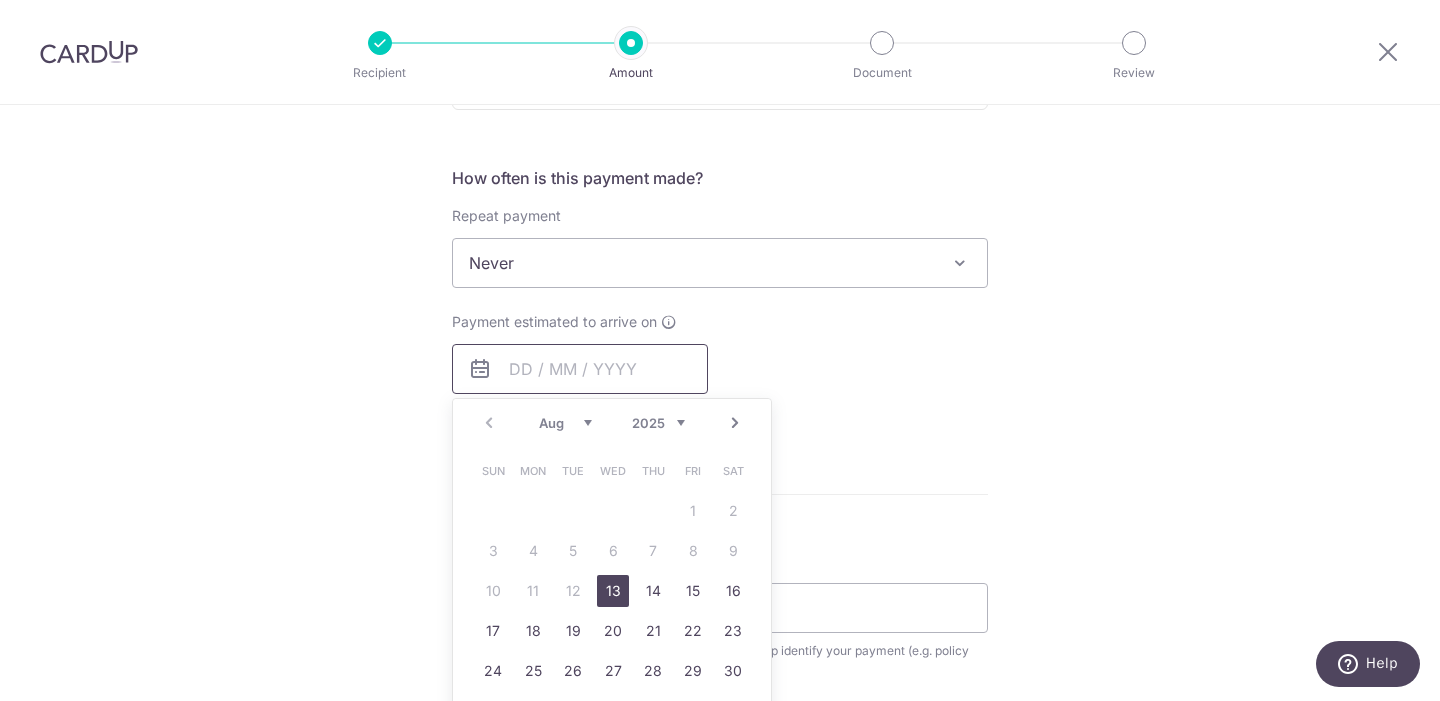 scroll, scrollTop: 714, scrollLeft: 0, axis: vertical 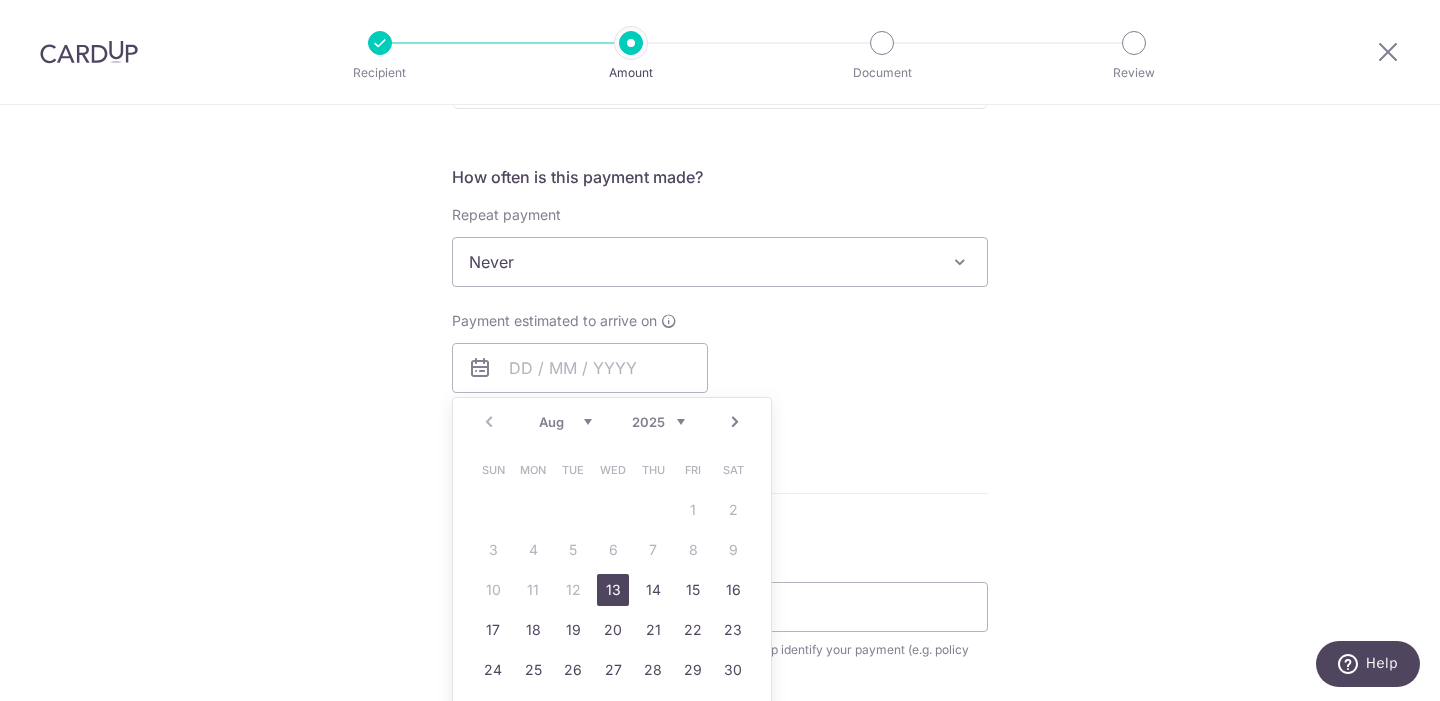 click on "13" at bounding box center [613, 590] 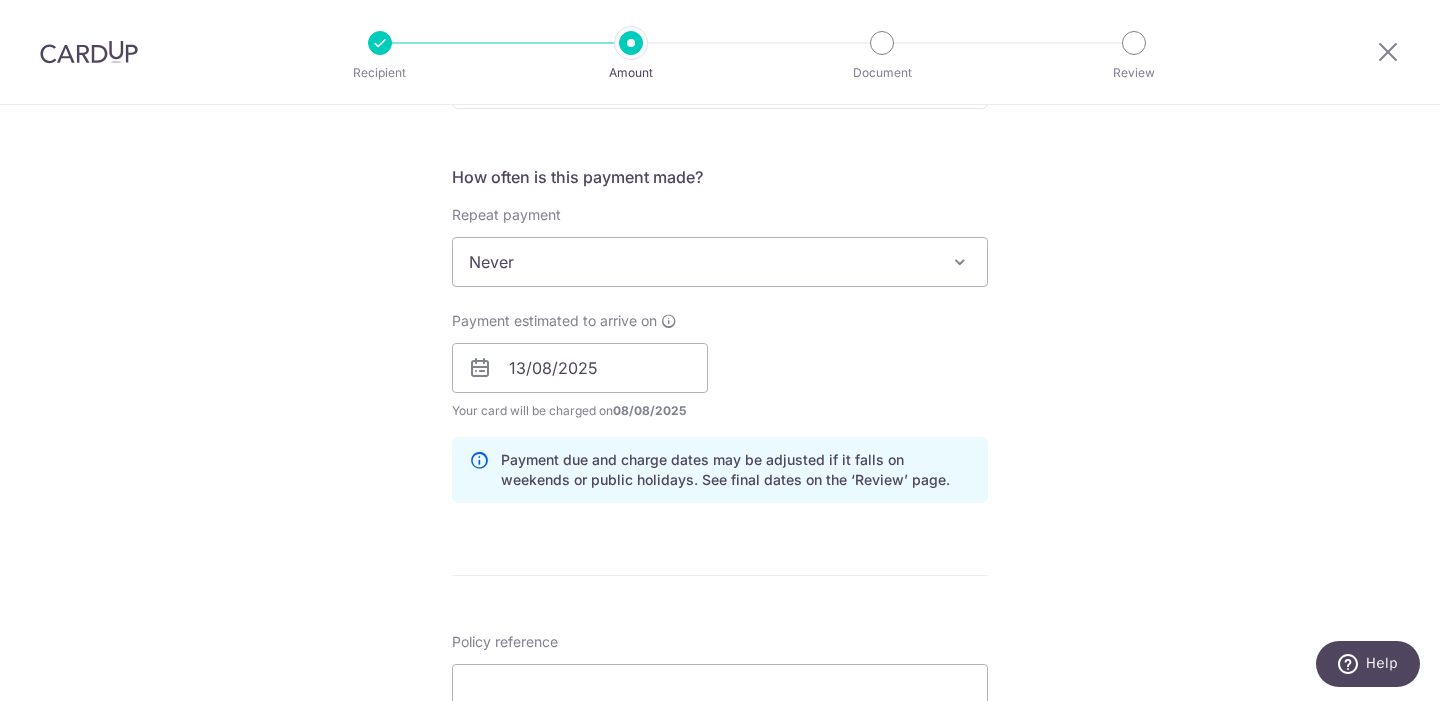 click on "Payment estimated to arrive on
13/08/2025
Prev Next Aug Sep Oct Nov Dec 2025 2026 2027 2028 2029 2030 2031 2032 2033 2034 2035 Sun Mon Tue Wed Thu Fri Sat           1 2 3 4 5 6 7 8 9 10 11 12 13 14 15 16 17 18 19 20 21 22 23 24 25 26 27 28 29 30 31
Your card will be charged on  08/08/2025  for the first payment
* If your payment is funded by  9:00am SGT on Monday 11/08/2025
11/08/2025
No. of Payments" at bounding box center (720, 366) 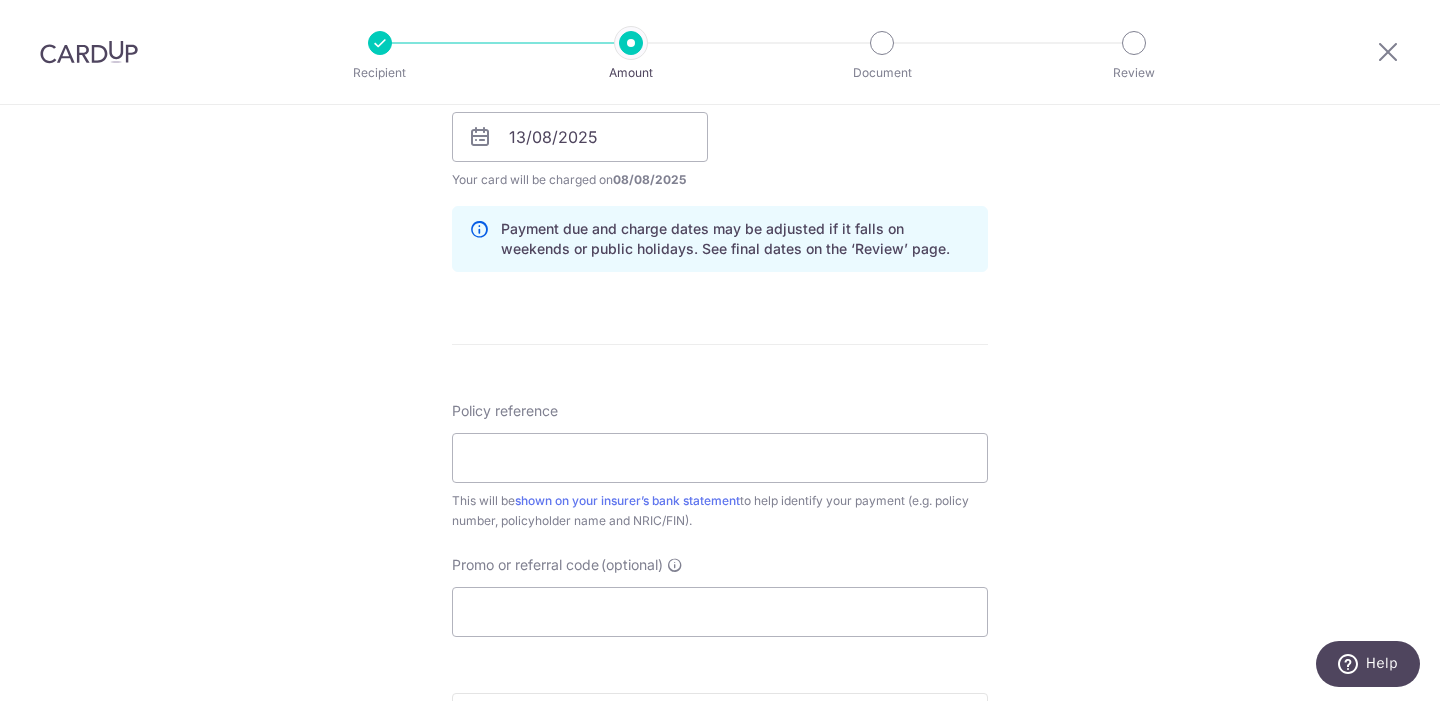 scroll, scrollTop: 927, scrollLeft: 0, axis: vertical 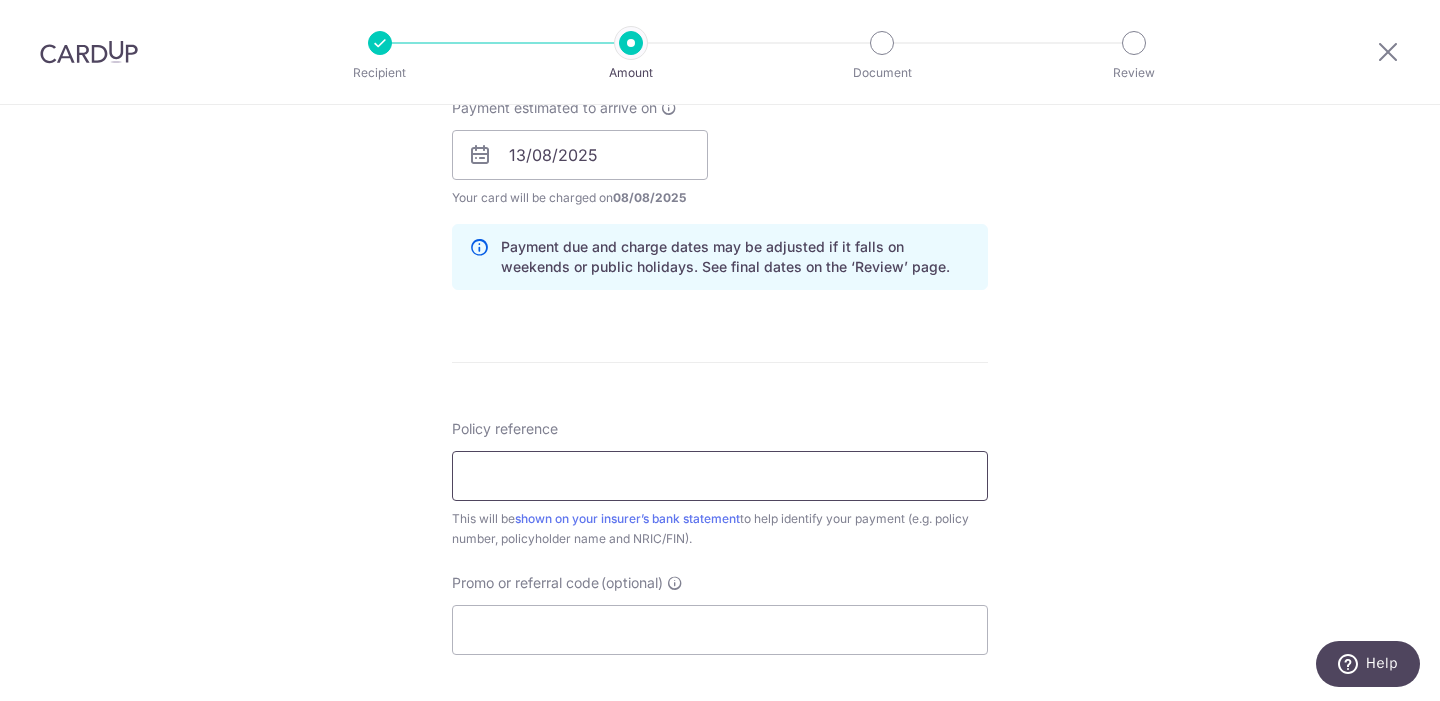 click on "Policy reference" at bounding box center [720, 476] 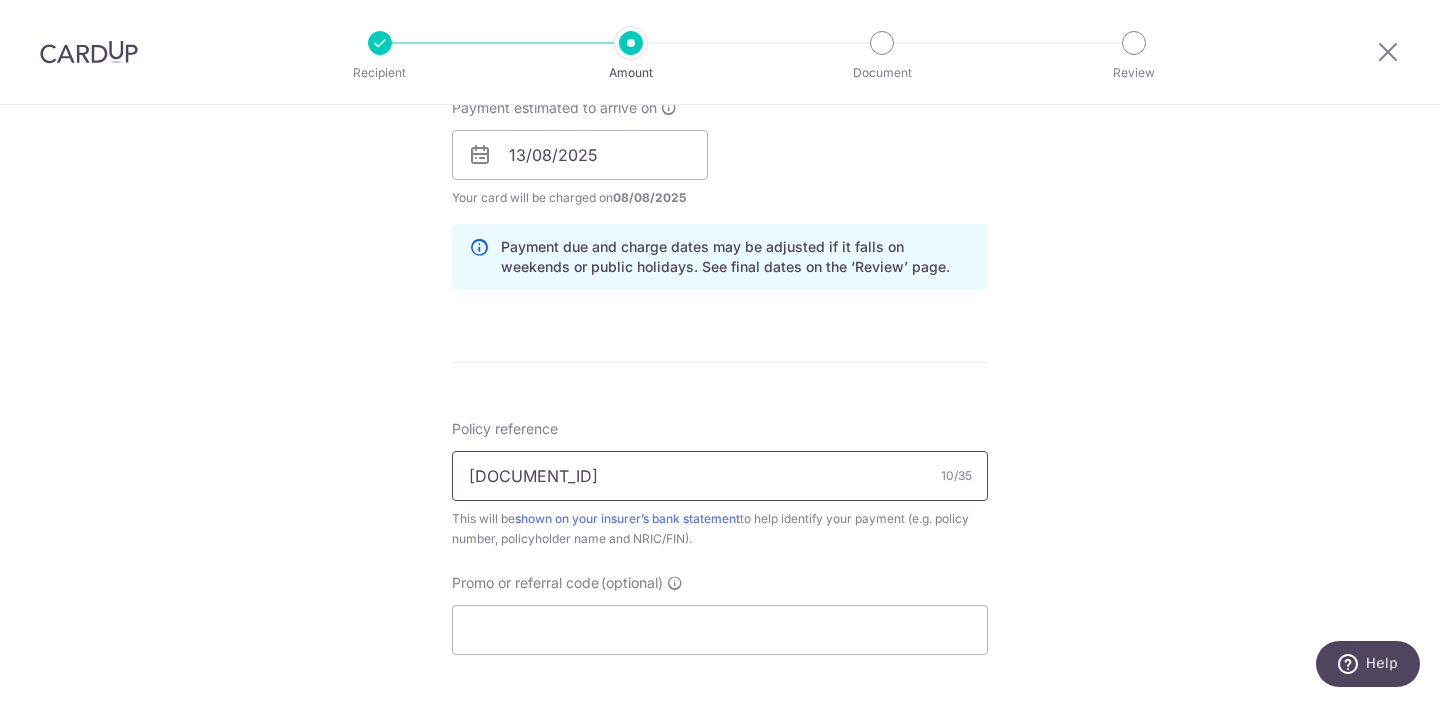 type on "[PASSPORT]" 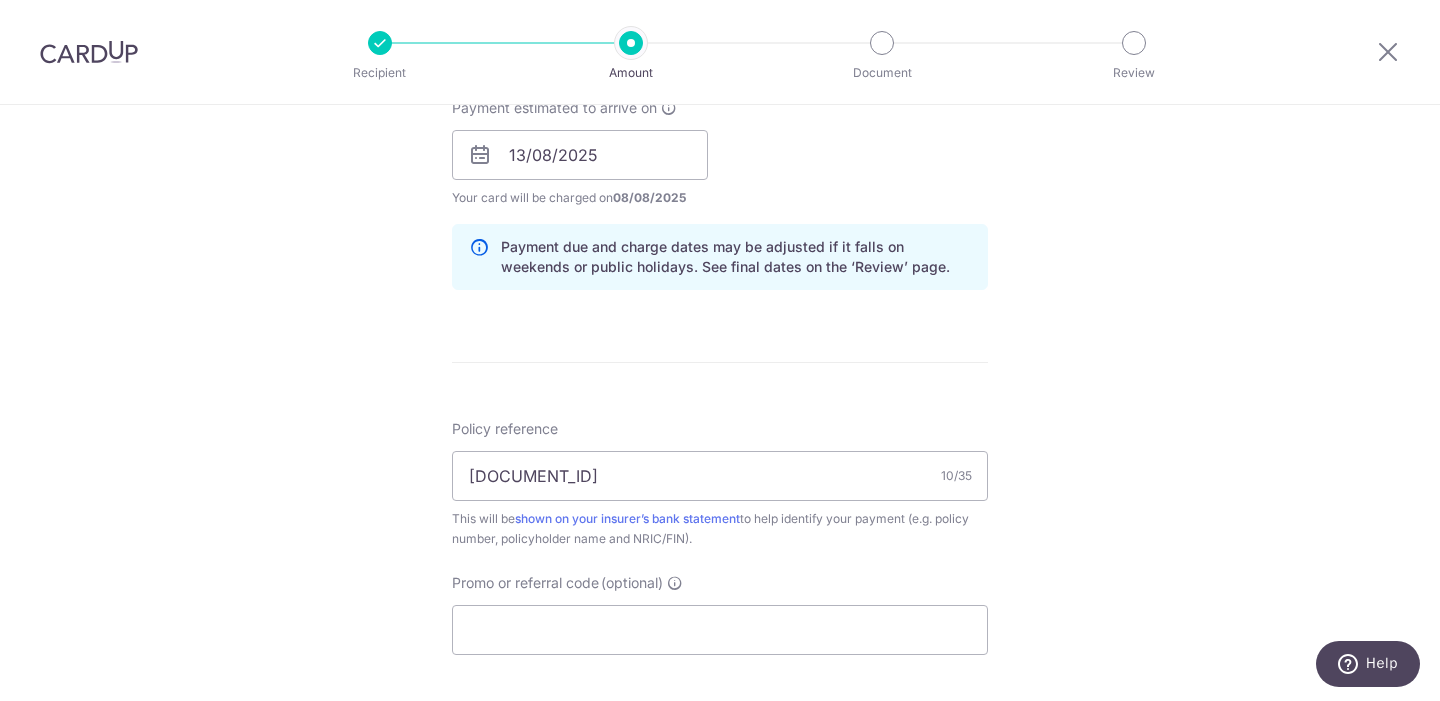 click on "Tell us more about your payment
Enter payment amount
SGD
263.98
263.98
Select Card
**** 1209
Add credit card
Your Cards
**** 2139
**** 1209
Secure 256-bit SSL
Text
New card details
Card
Secure 256-bit SSL" at bounding box center (720, 123) 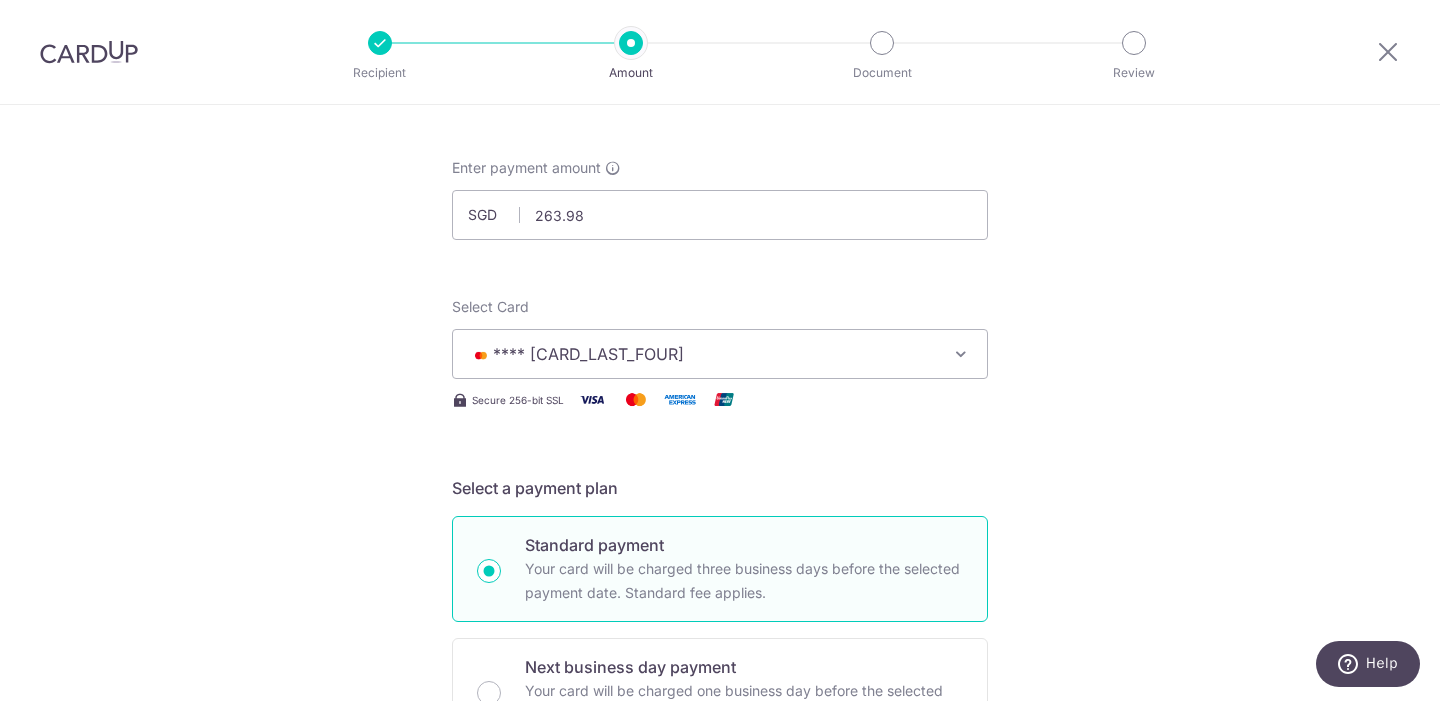 scroll, scrollTop: 16, scrollLeft: 0, axis: vertical 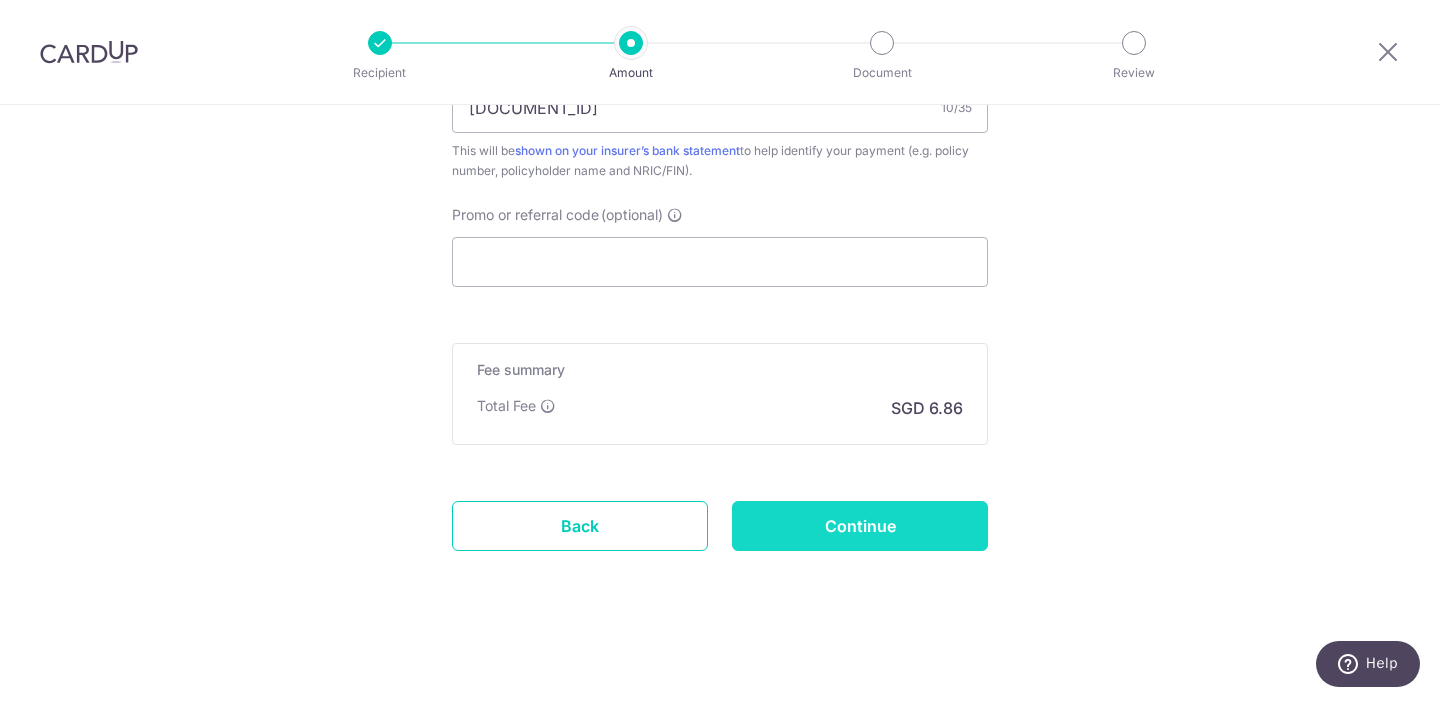 click on "Continue" at bounding box center [860, 526] 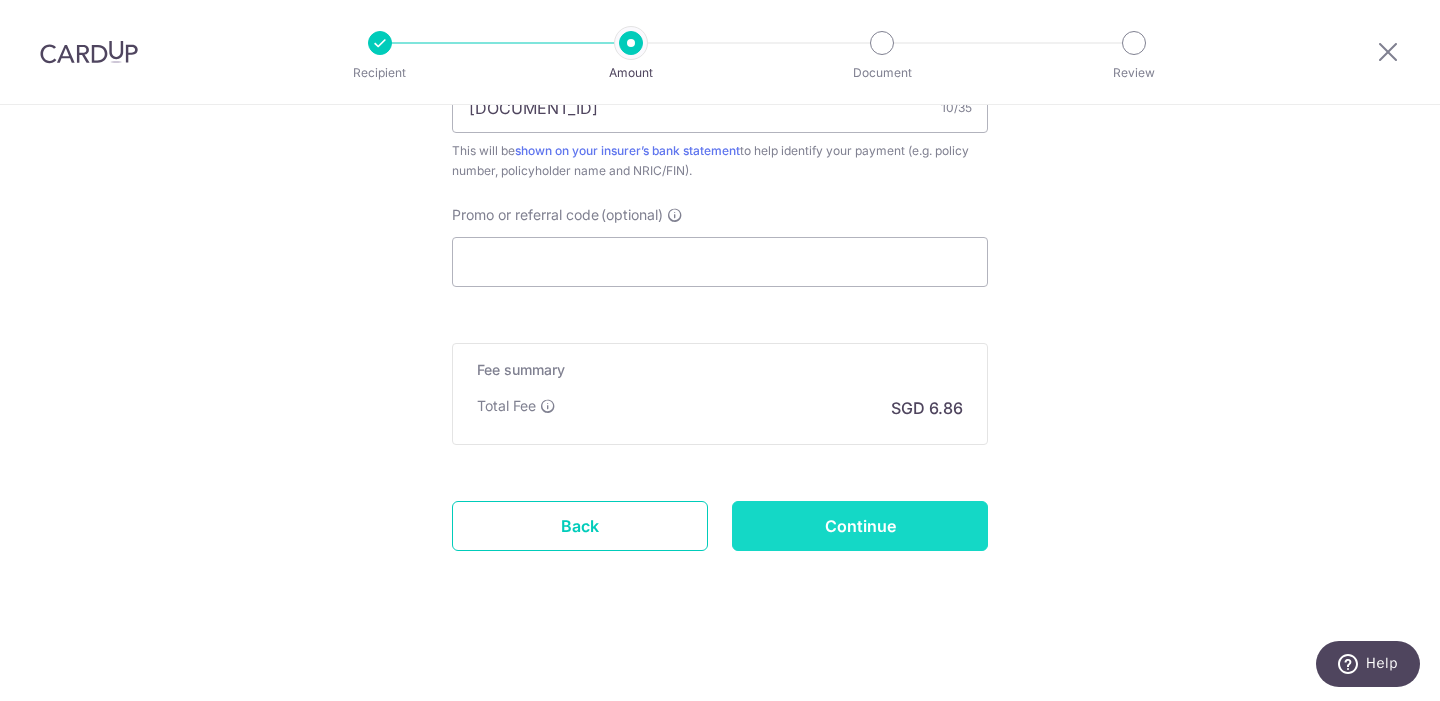 type on "Create Schedule" 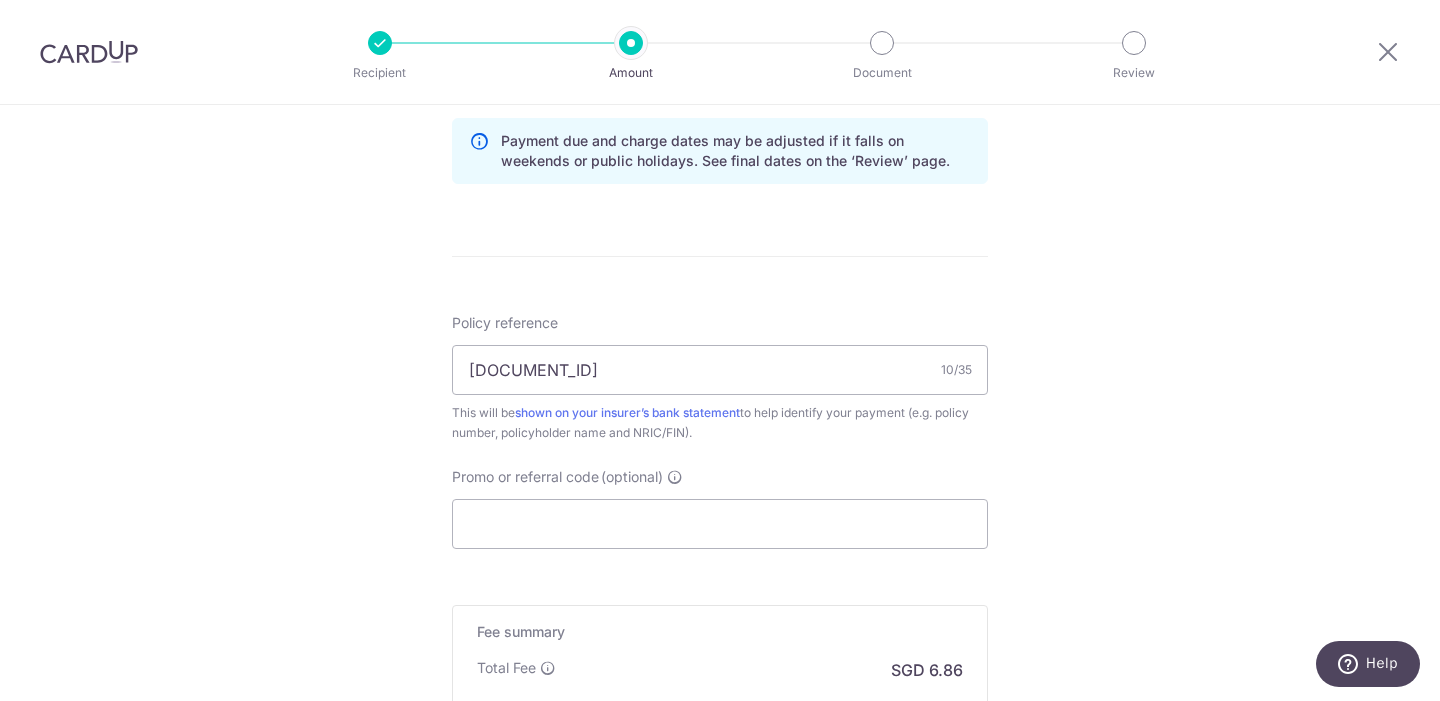 scroll, scrollTop: 647, scrollLeft: 0, axis: vertical 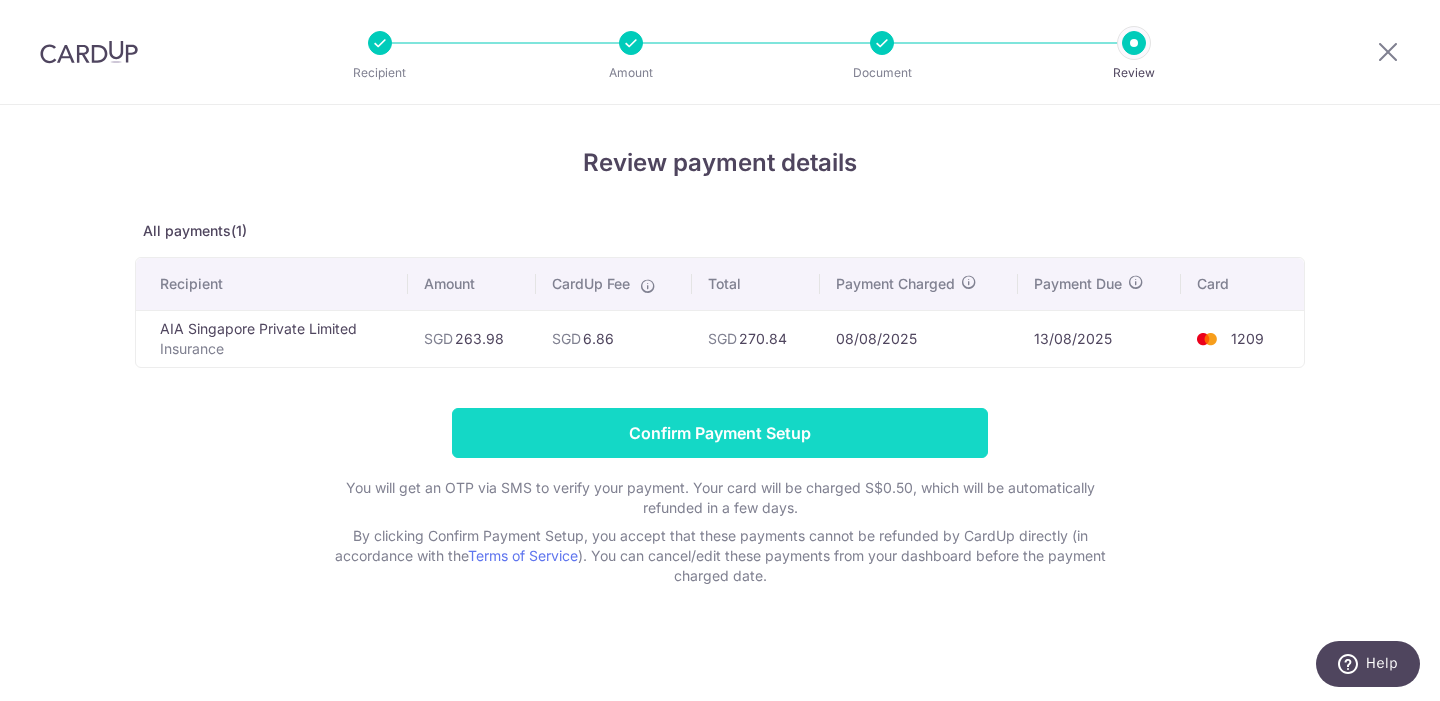 click on "Confirm Payment Setup" at bounding box center [720, 433] 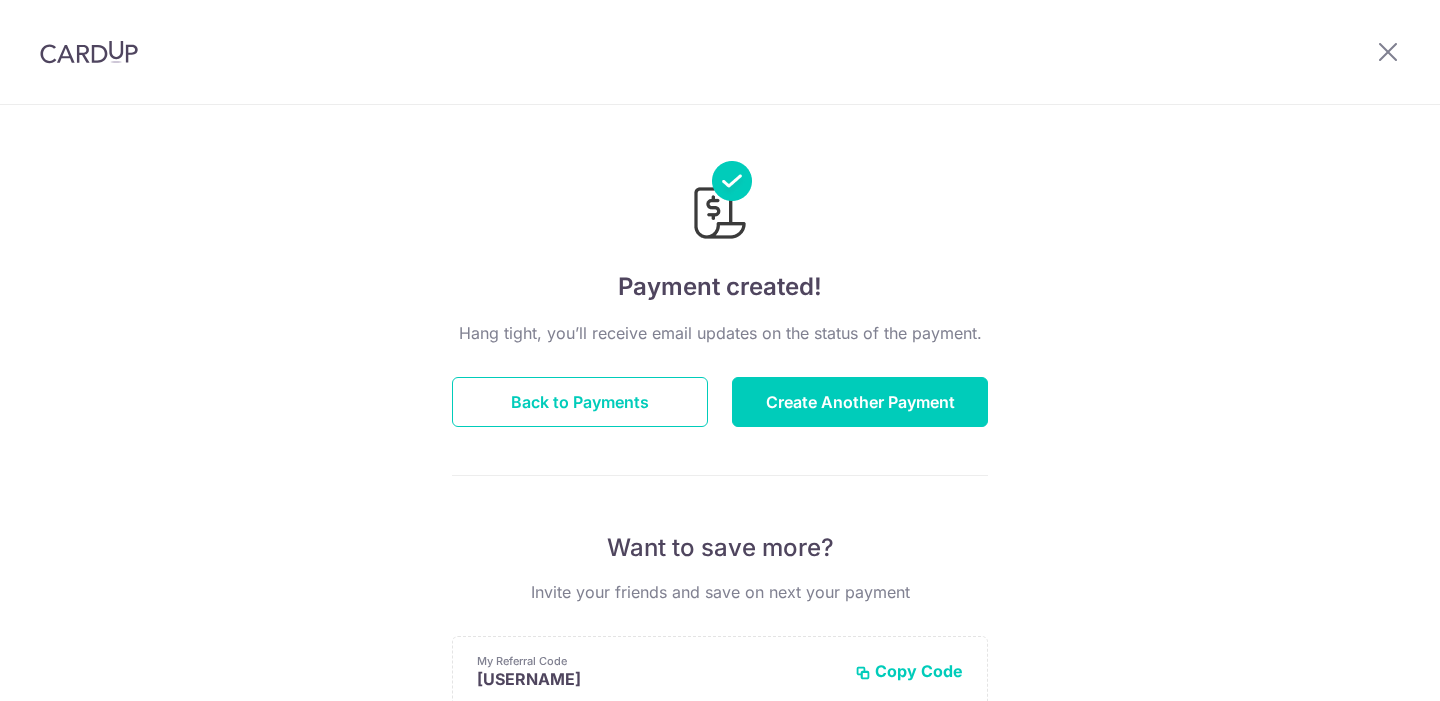 scroll, scrollTop: 0, scrollLeft: 0, axis: both 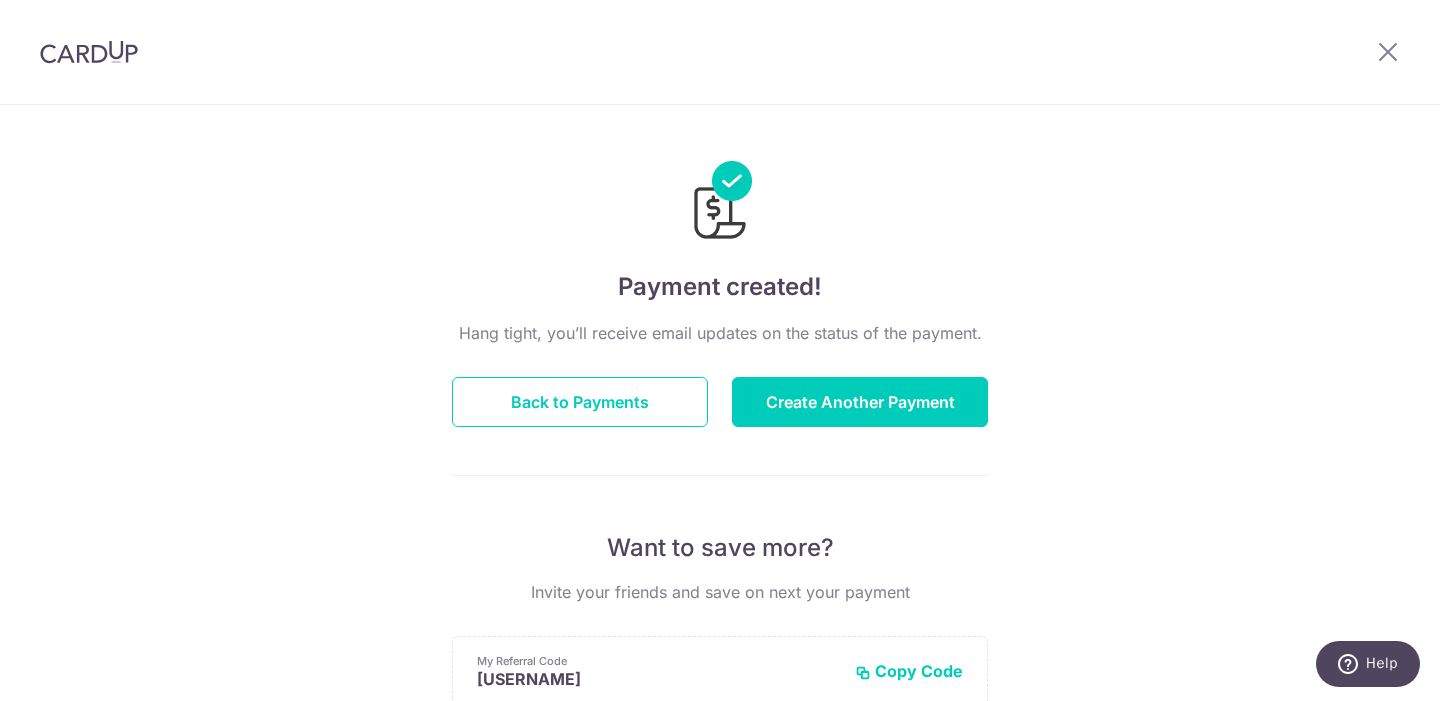 click on "[USERNAME]" at bounding box center (720, 639) 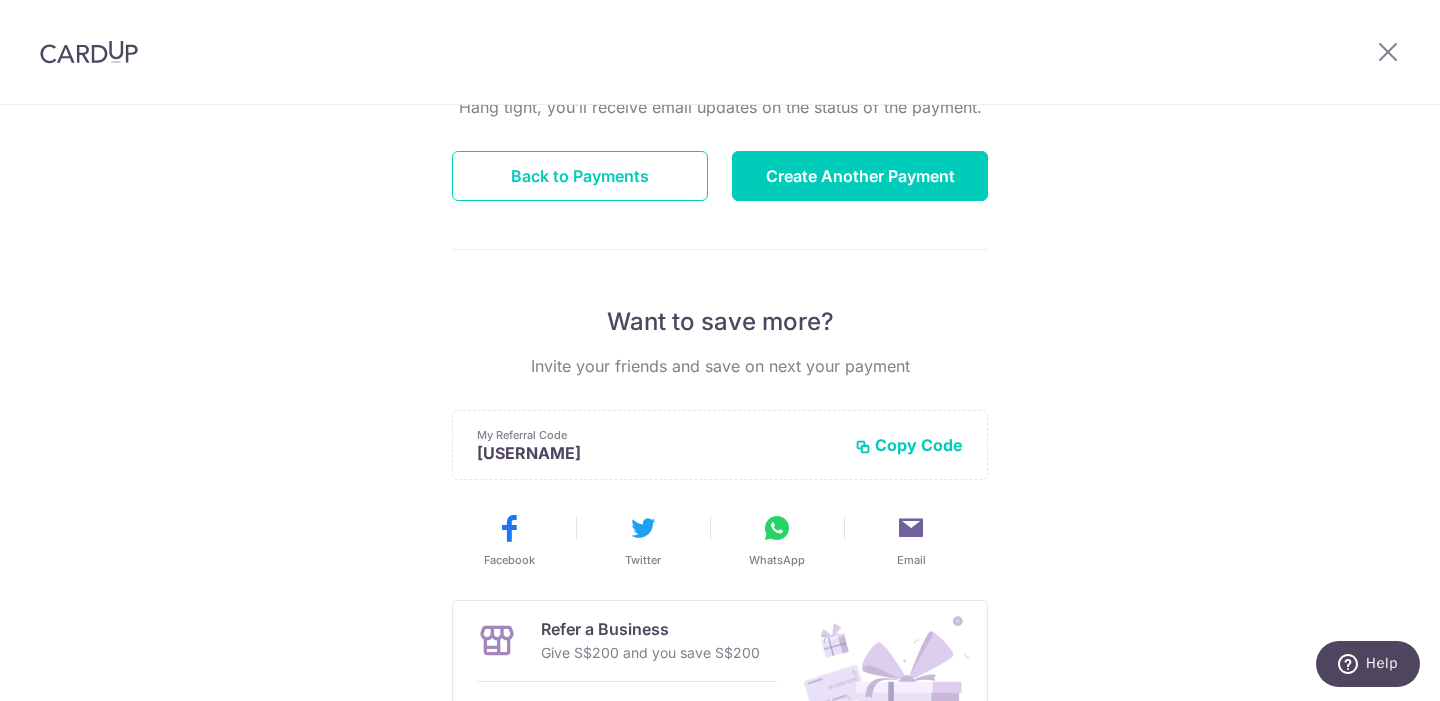 scroll, scrollTop: 0, scrollLeft: 0, axis: both 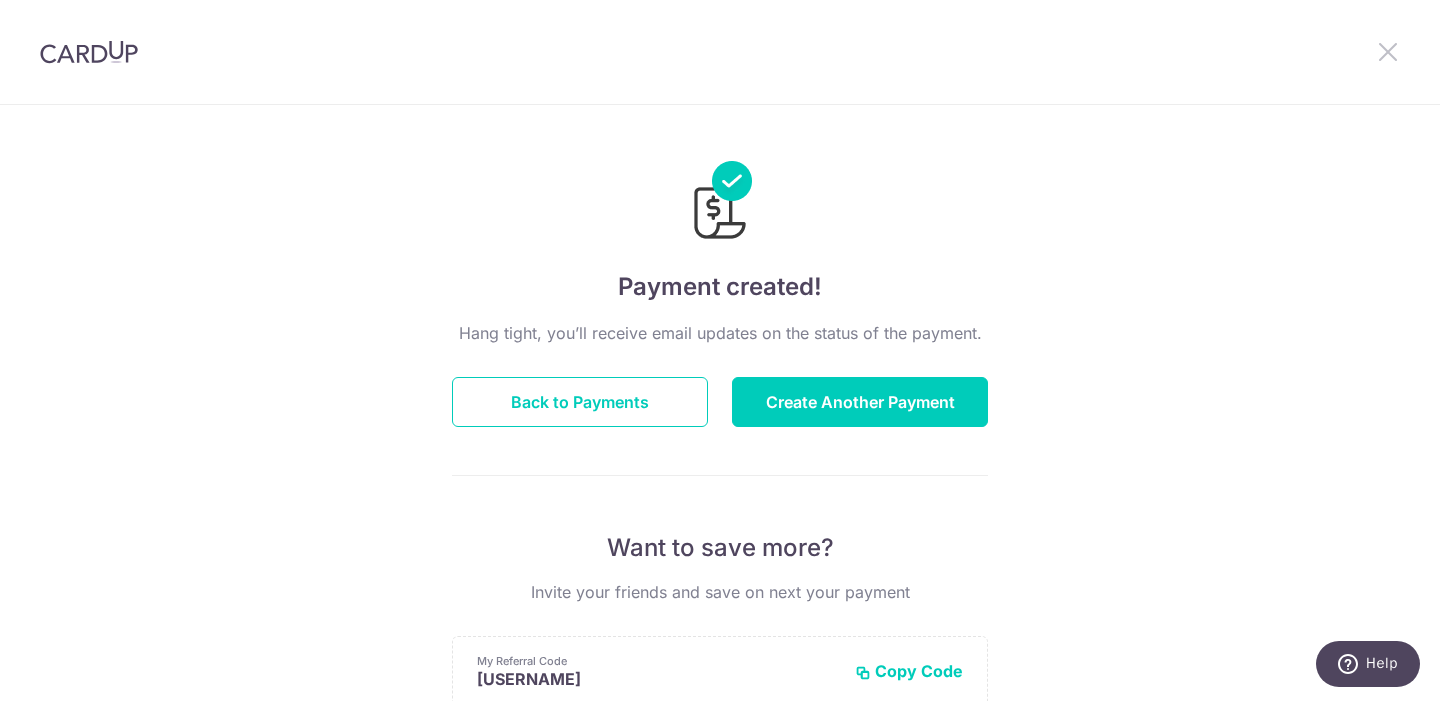 click at bounding box center (1388, 51) 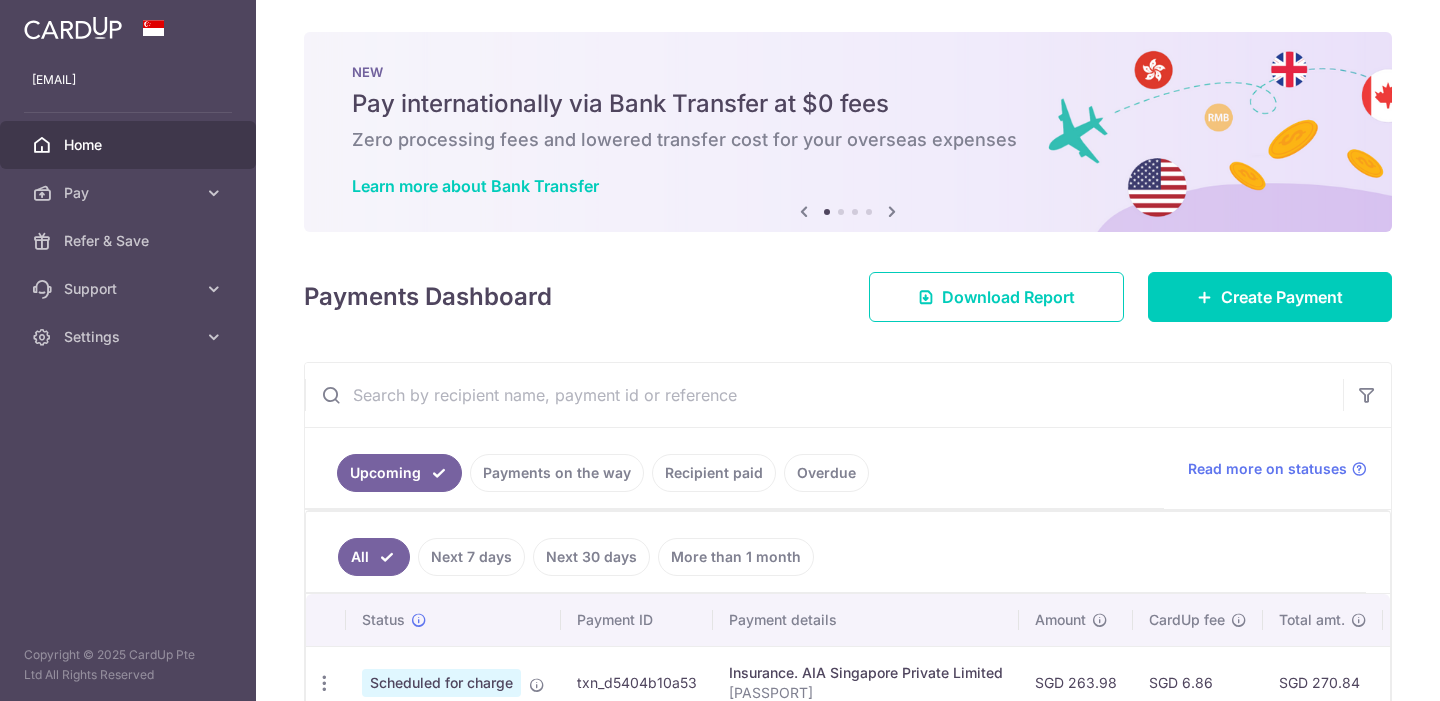 scroll, scrollTop: 0, scrollLeft: 0, axis: both 